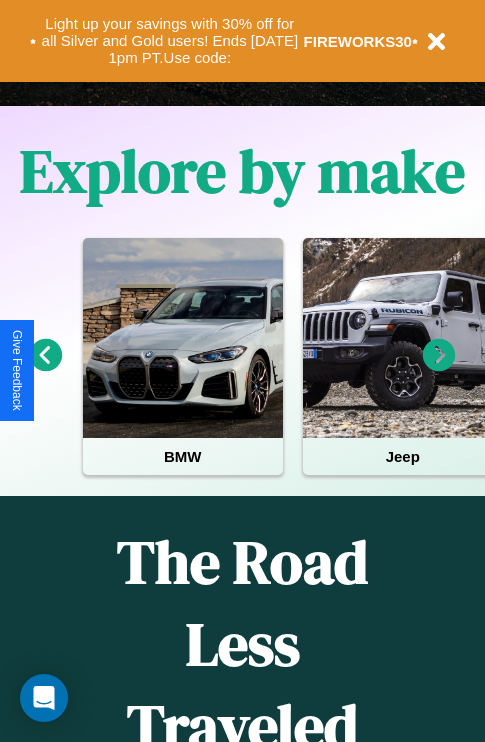 scroll, scrollTop: 0, scrollLeft: 0, axis: both 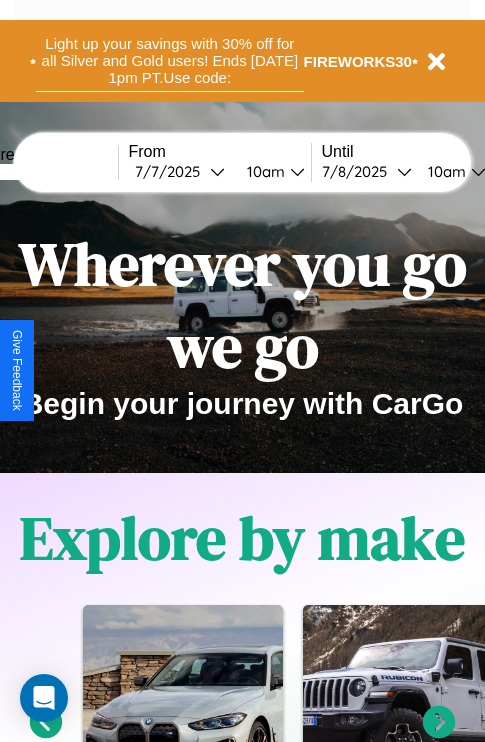 click on "Light up your savings with 30% off for all Silver and Gold users! Ends [DATE] 1pm PT.  Use code:" at bounding box center (170, 61) 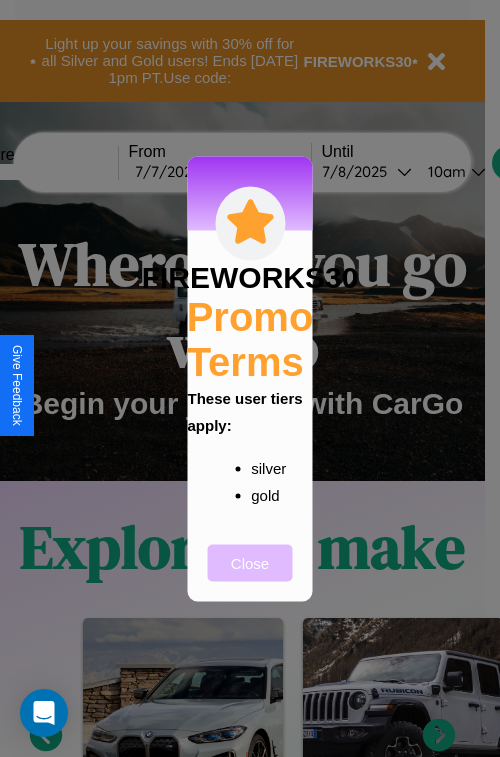 click on "Close" at bounding box center (250, 562) 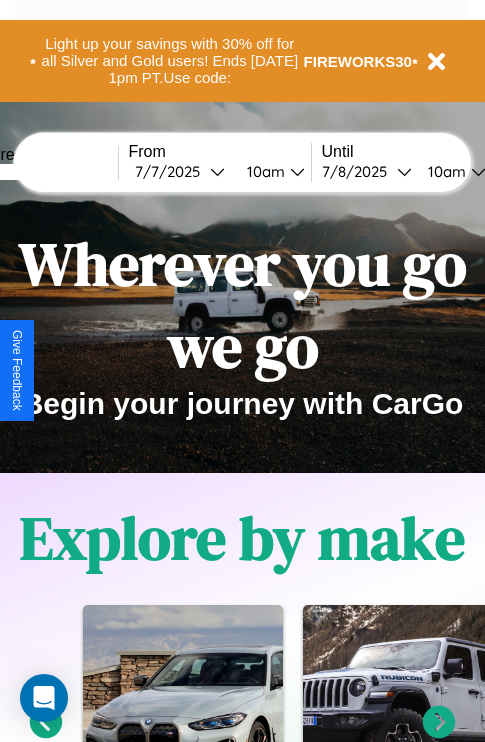 click at bounding box center (43, 172) 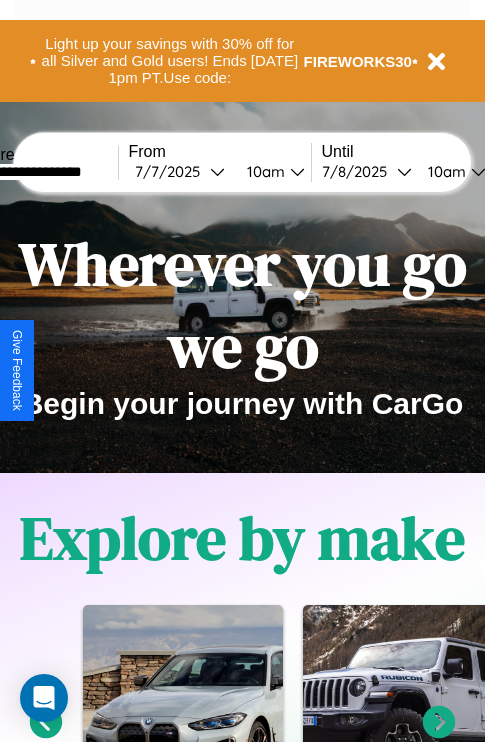 type on "**********" 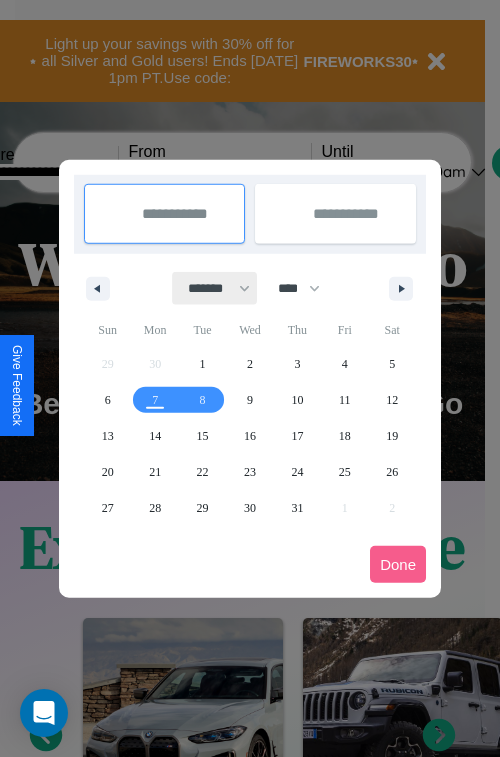 click on "******* ******** ***** ***** *** **** **** ****** ********* ******* ******** ********" at bounding box center [215, 288] 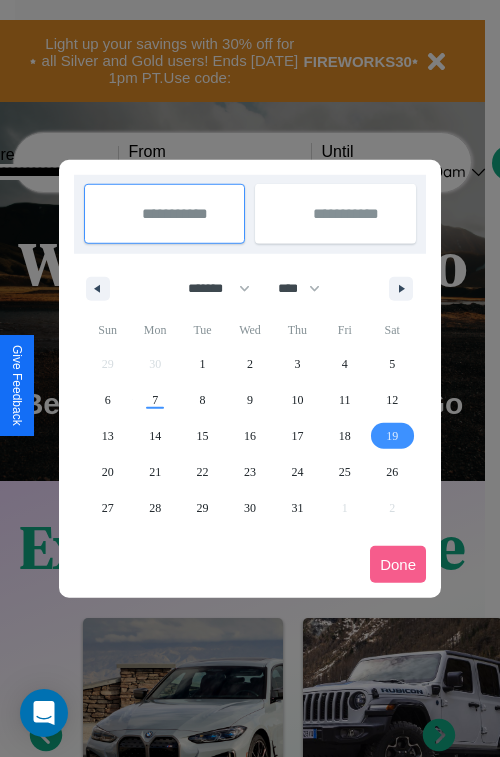 click on "19" at bounding box center [392, 436] 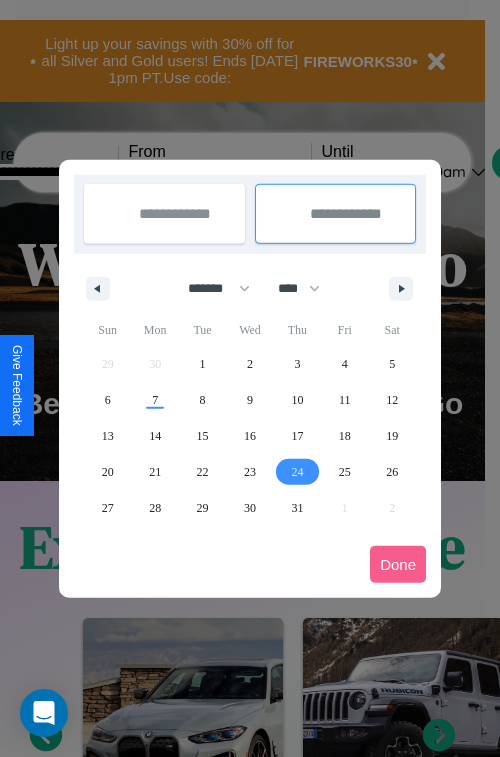 click on "24" at bounding box center [297, 472] 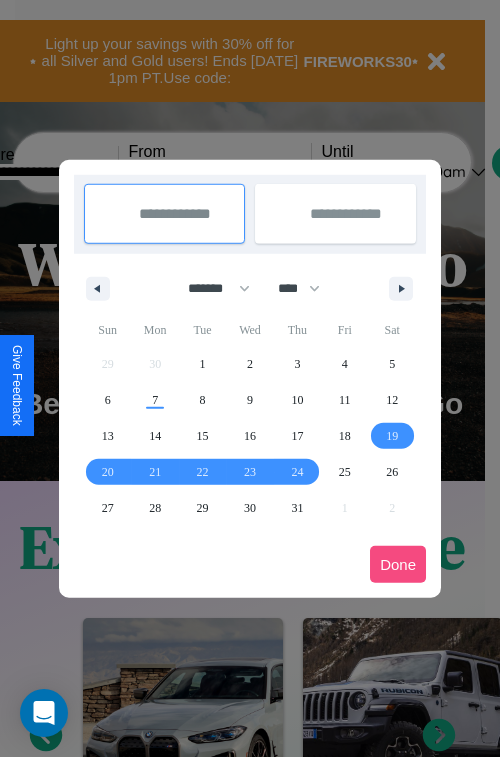 click on "Done" at bounding box center (398, 564) 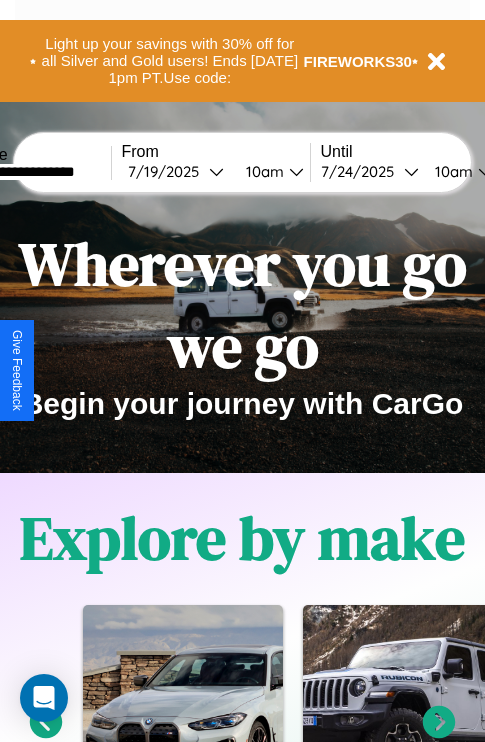 scroll, scrollTop: 0, scrollLeft: 75, axis: horizontal 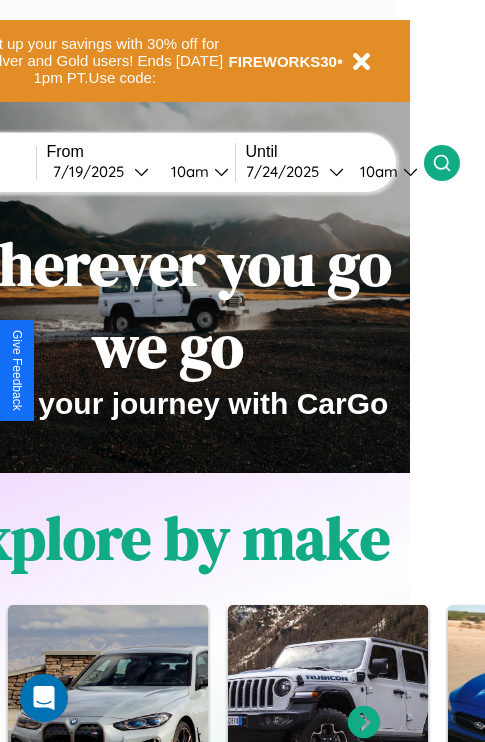 click 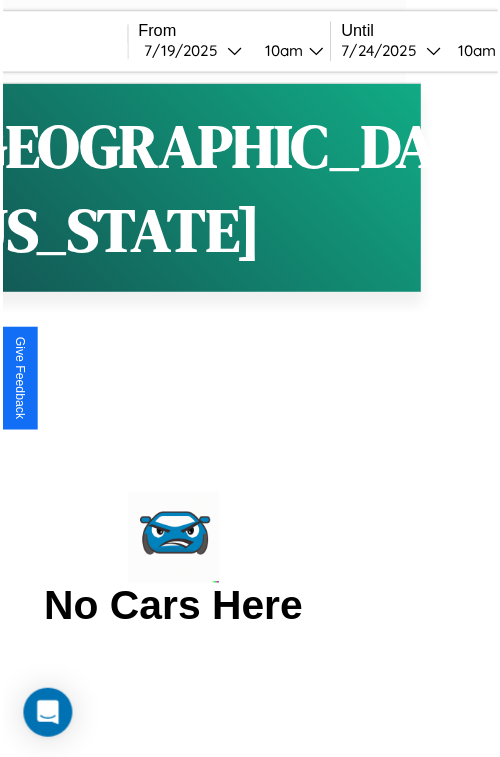 scroll, scrollTop: 0, scrollLeft: 0, axis: both 